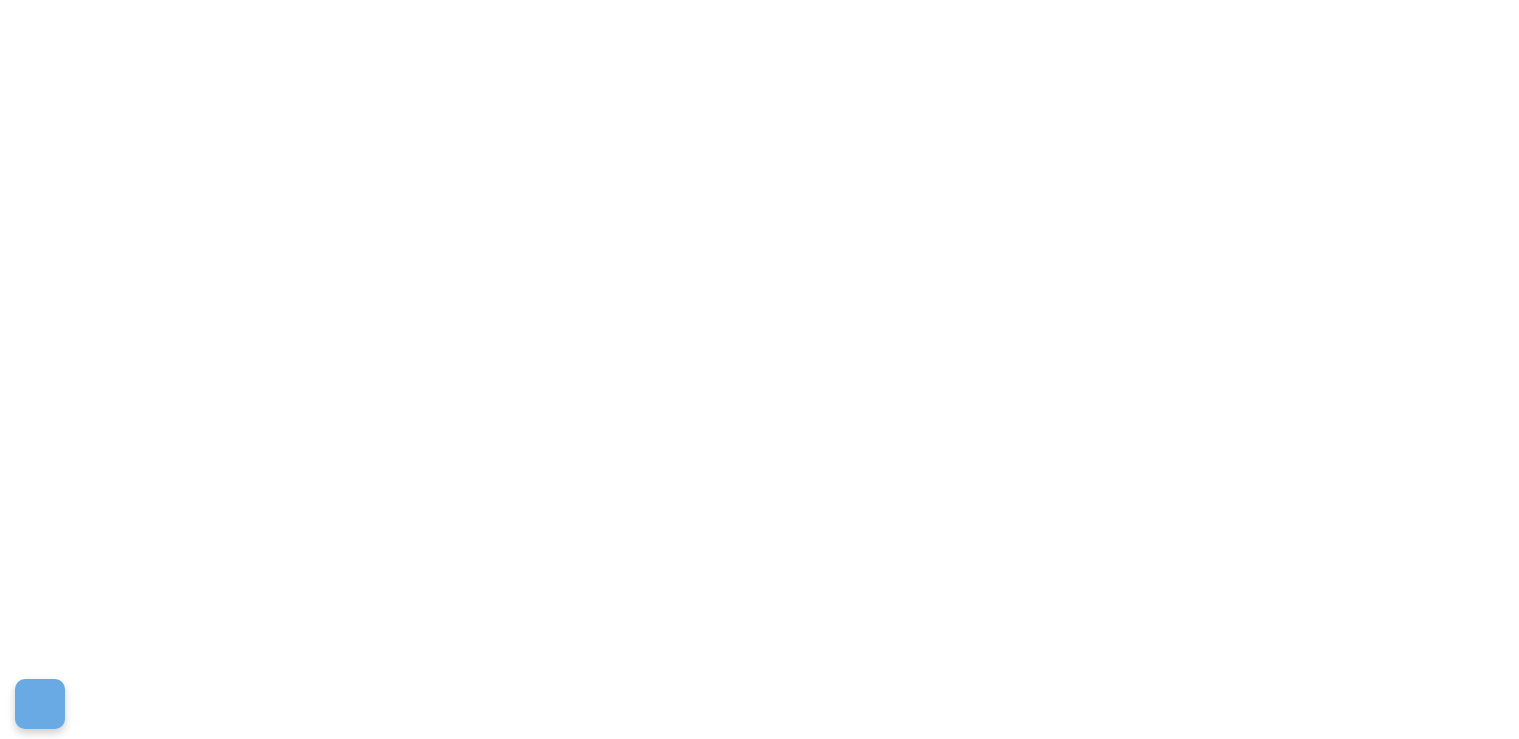 scroll, scrollTop: 0, scrollLeft: 0, axis: both 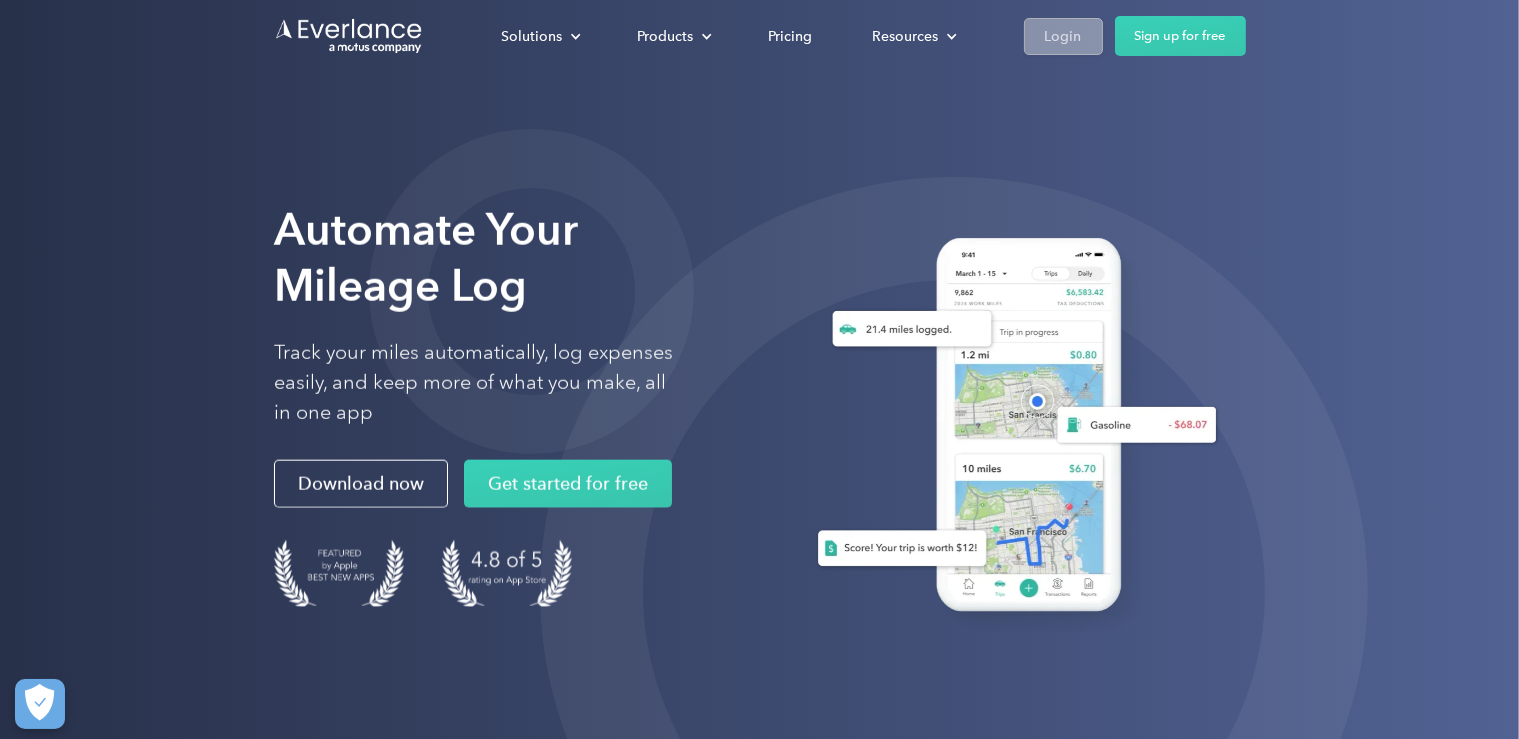 click on "Login" at bounding box center [1063, 36] 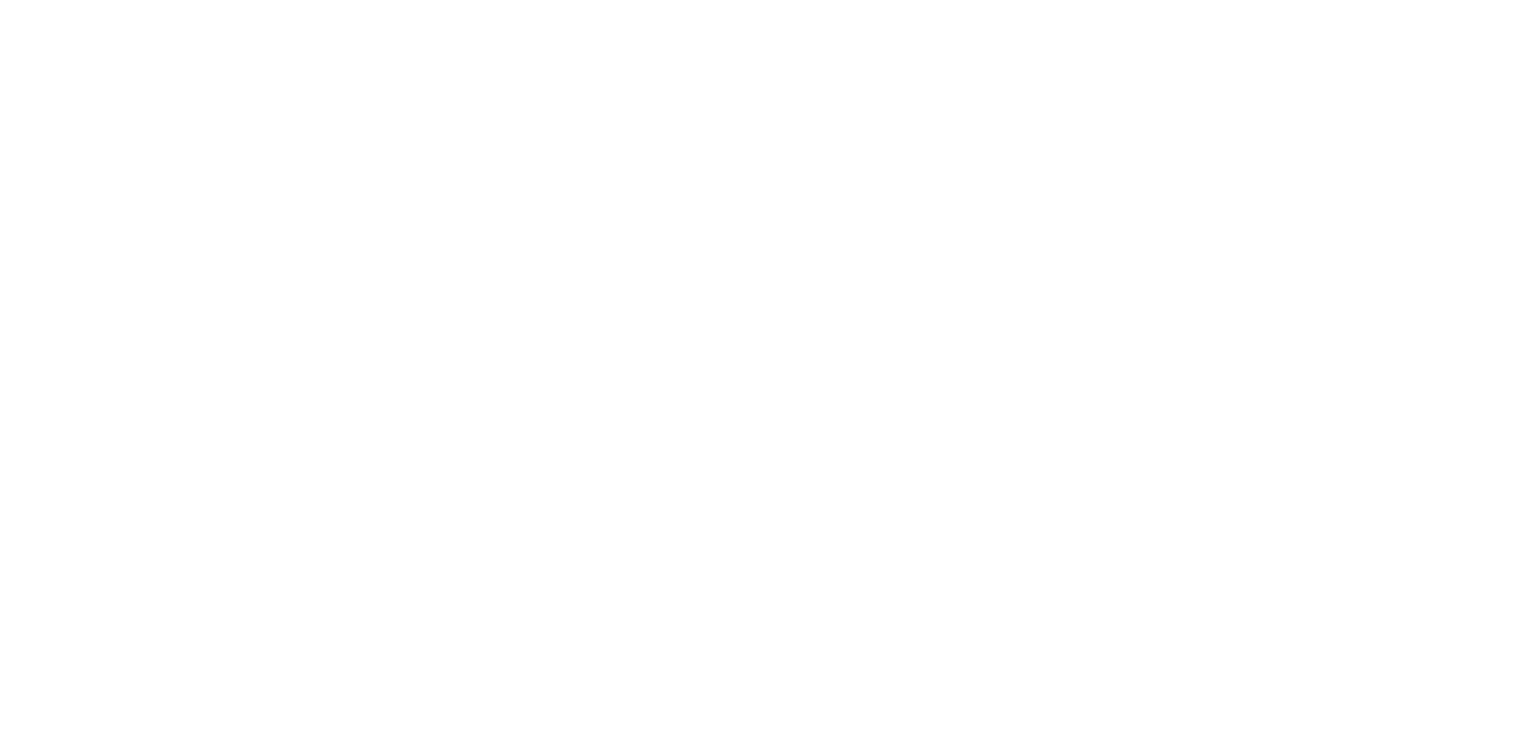 scroll, scrollTop: 0, scrollLeft: 0, axis: both 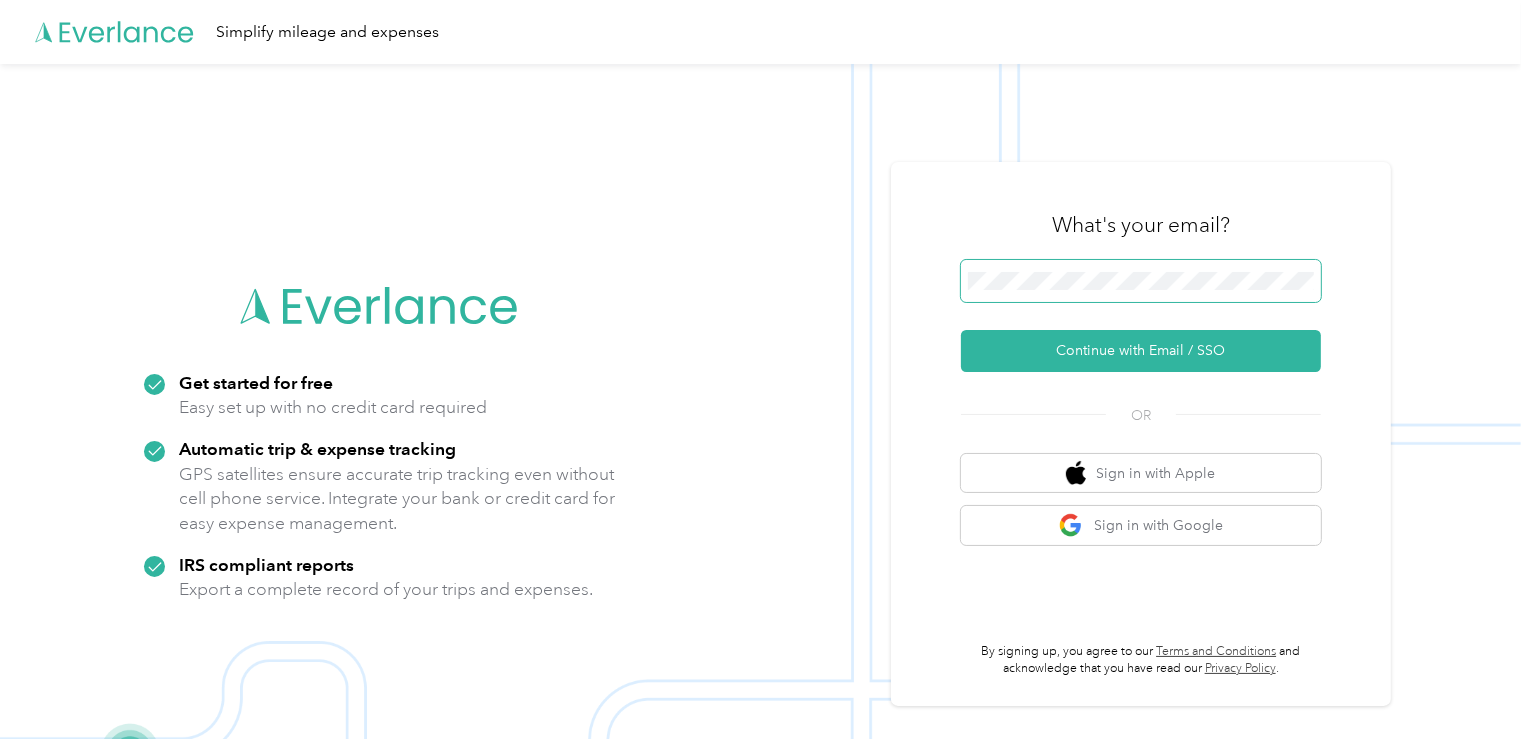 click at bounding box center (1141, 281) 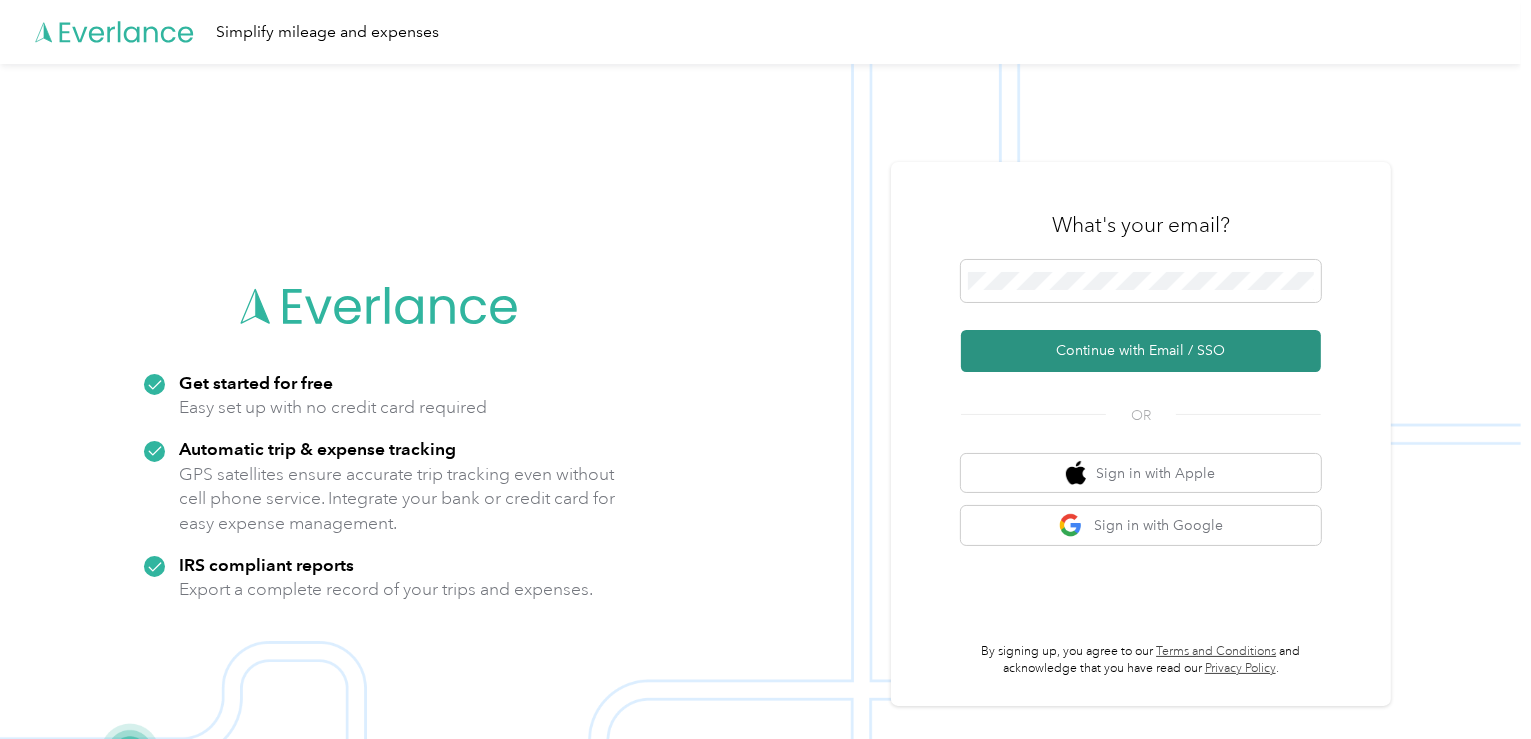 click on "Continue with Email / SSO" at bounding box center (1141, 351) 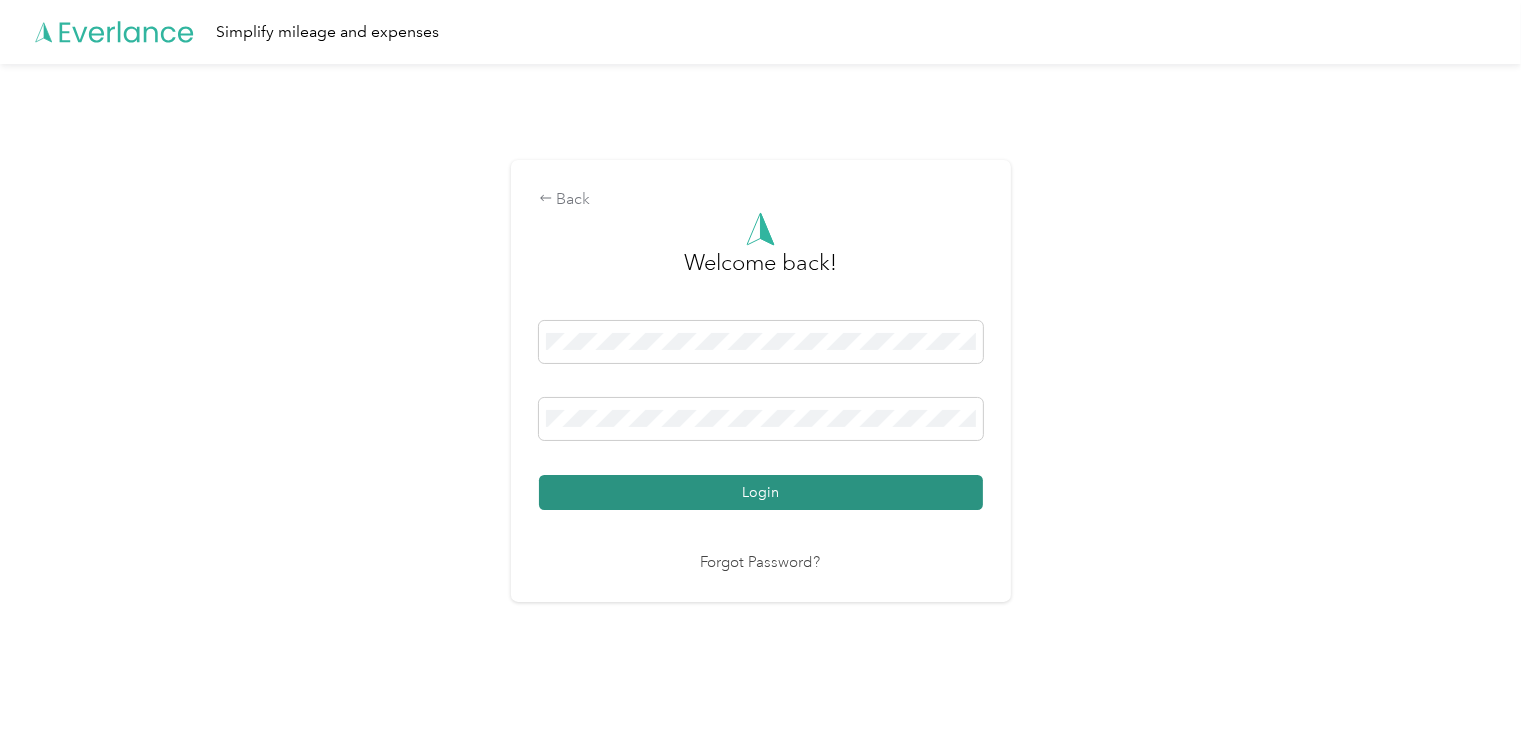 click on "Login" at bounding box center [761, 492] 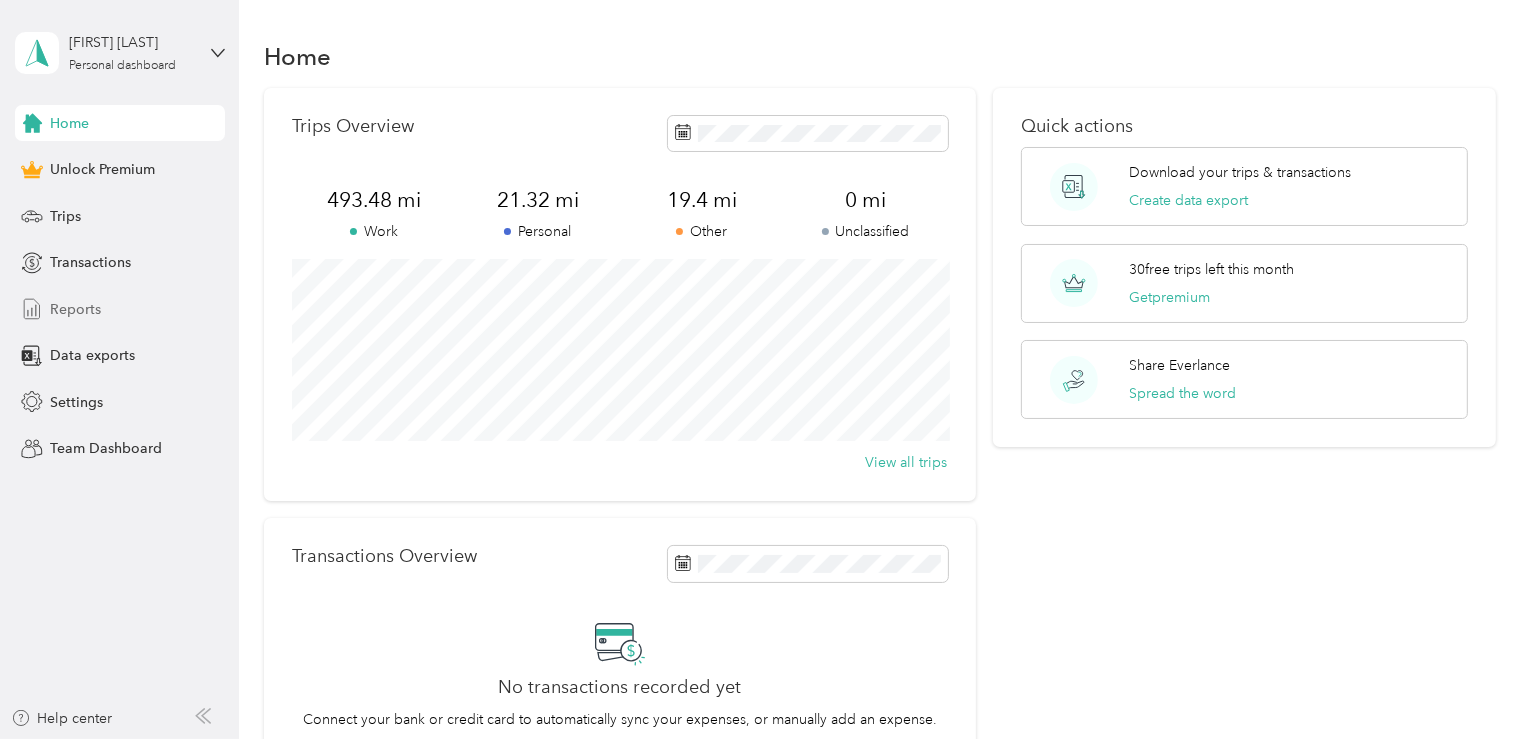 click on "Reports" at bounding box center [75, 309] 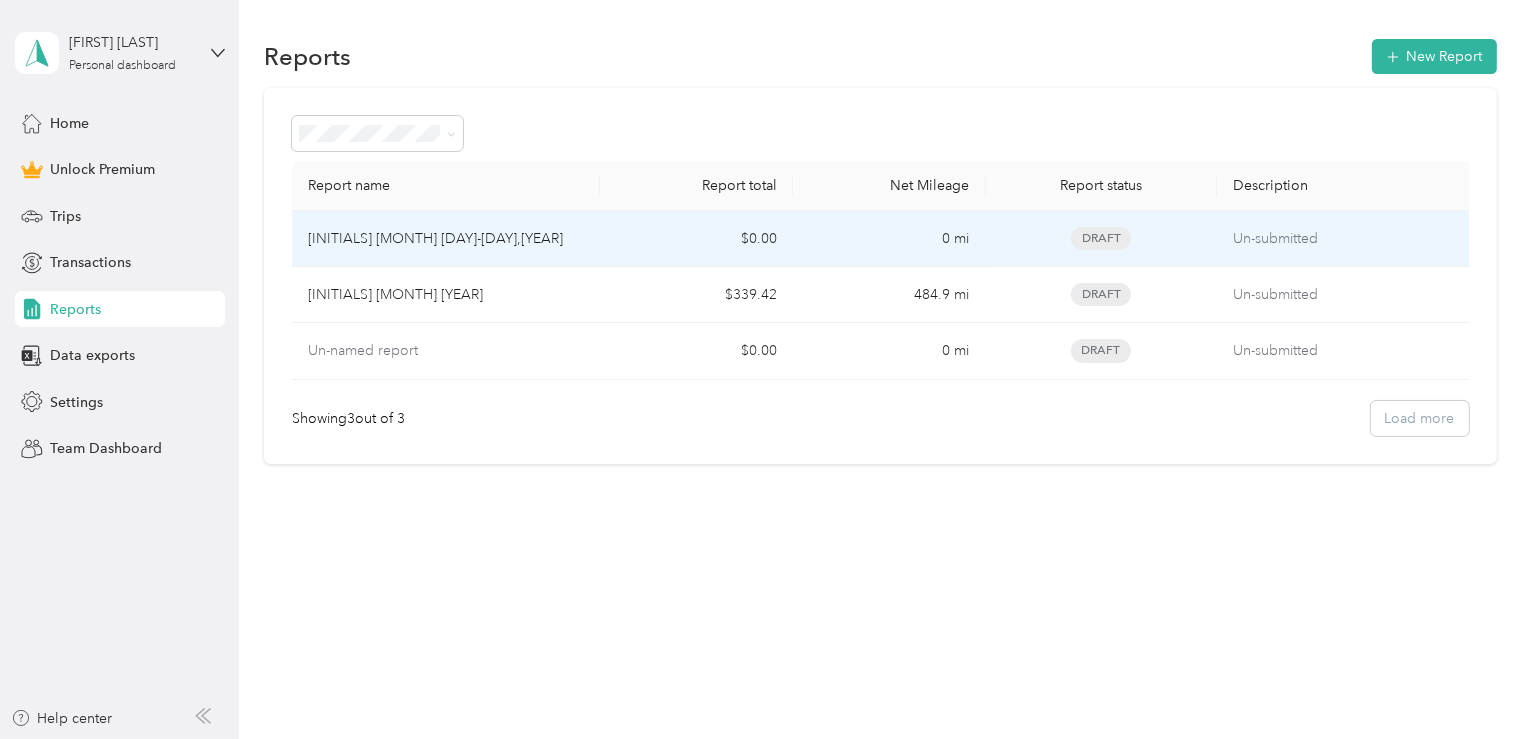 click on "Draft" at bounding box center (1101, 238) 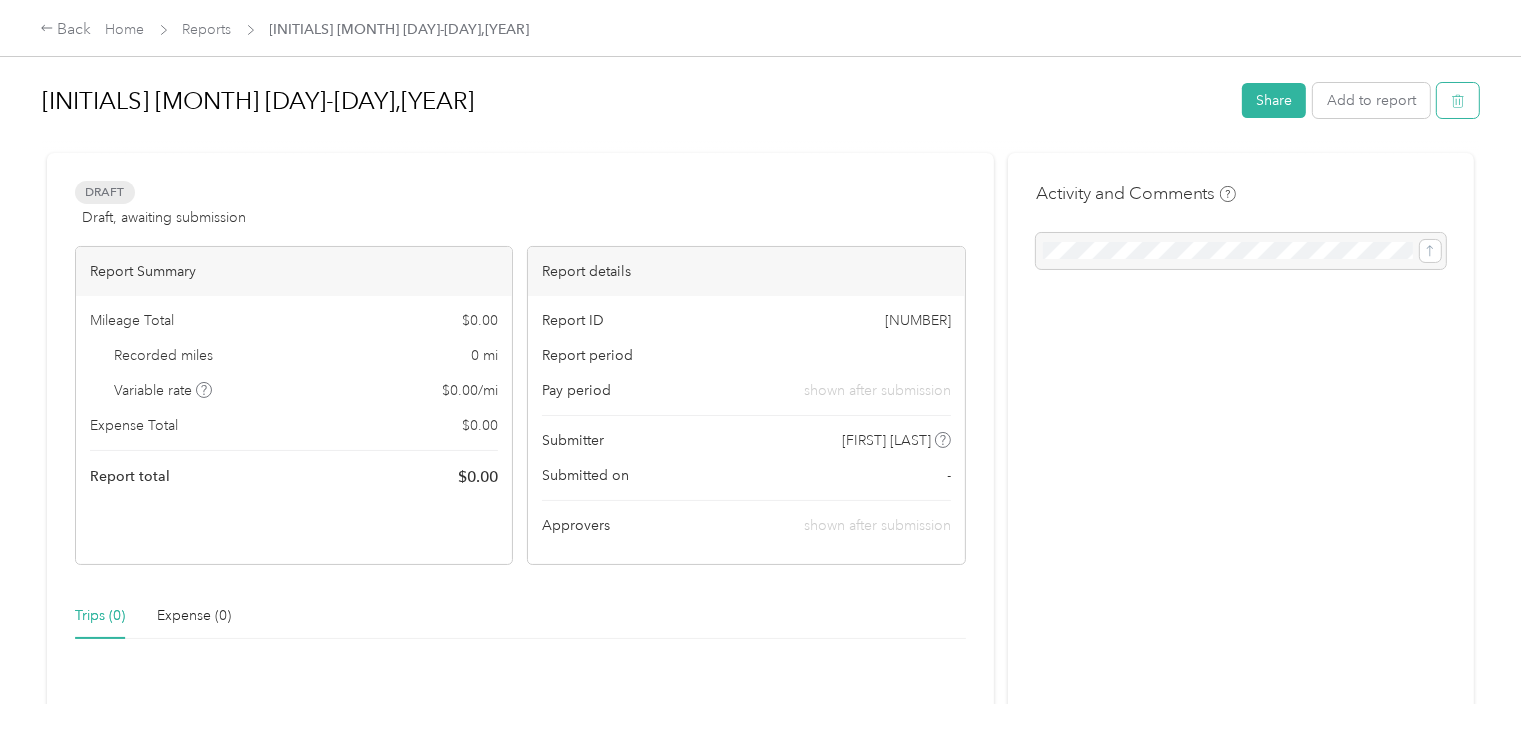 click 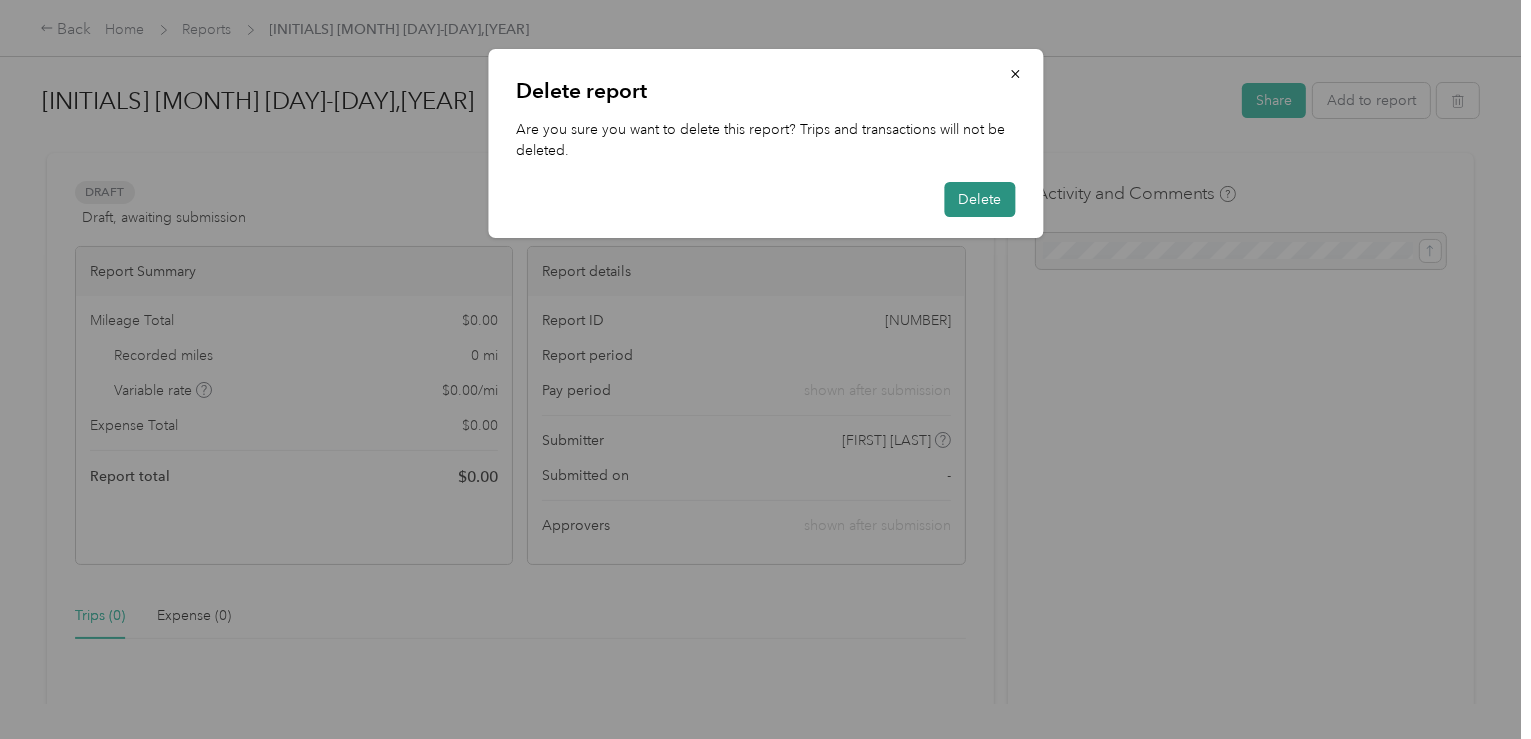 click on "Delete" at bounding box center [979, 199] 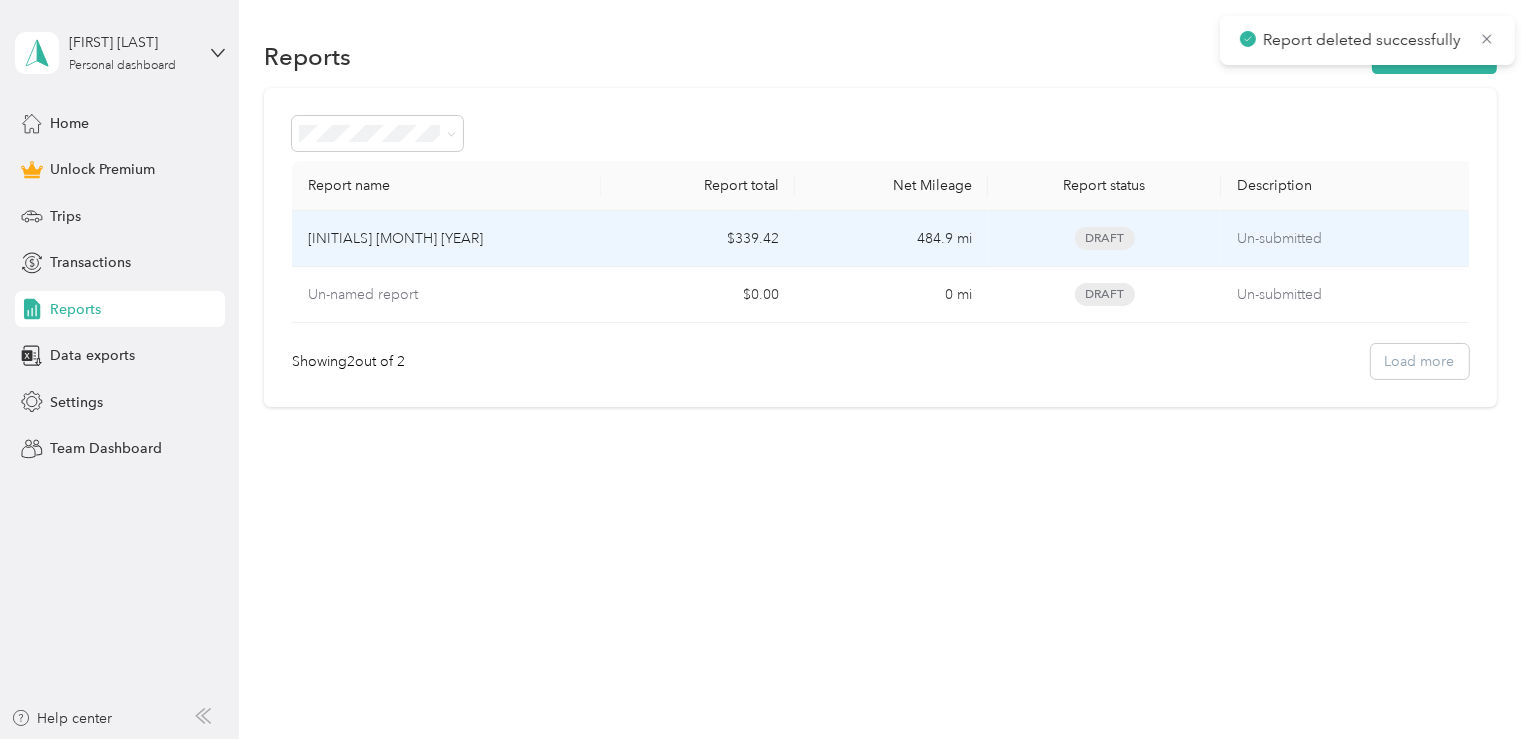 click on "484.9 mi" at bounding box center [892, 239] 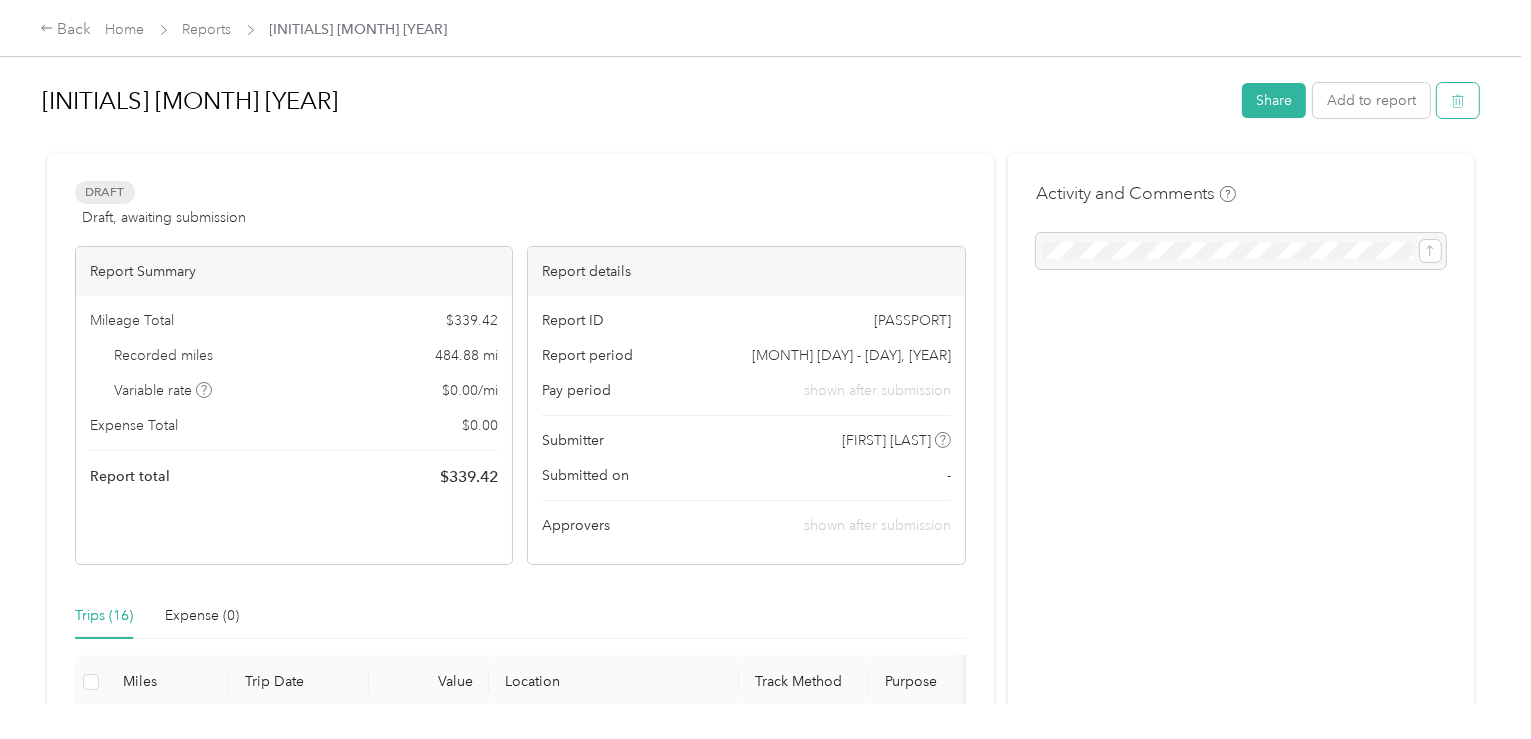 click 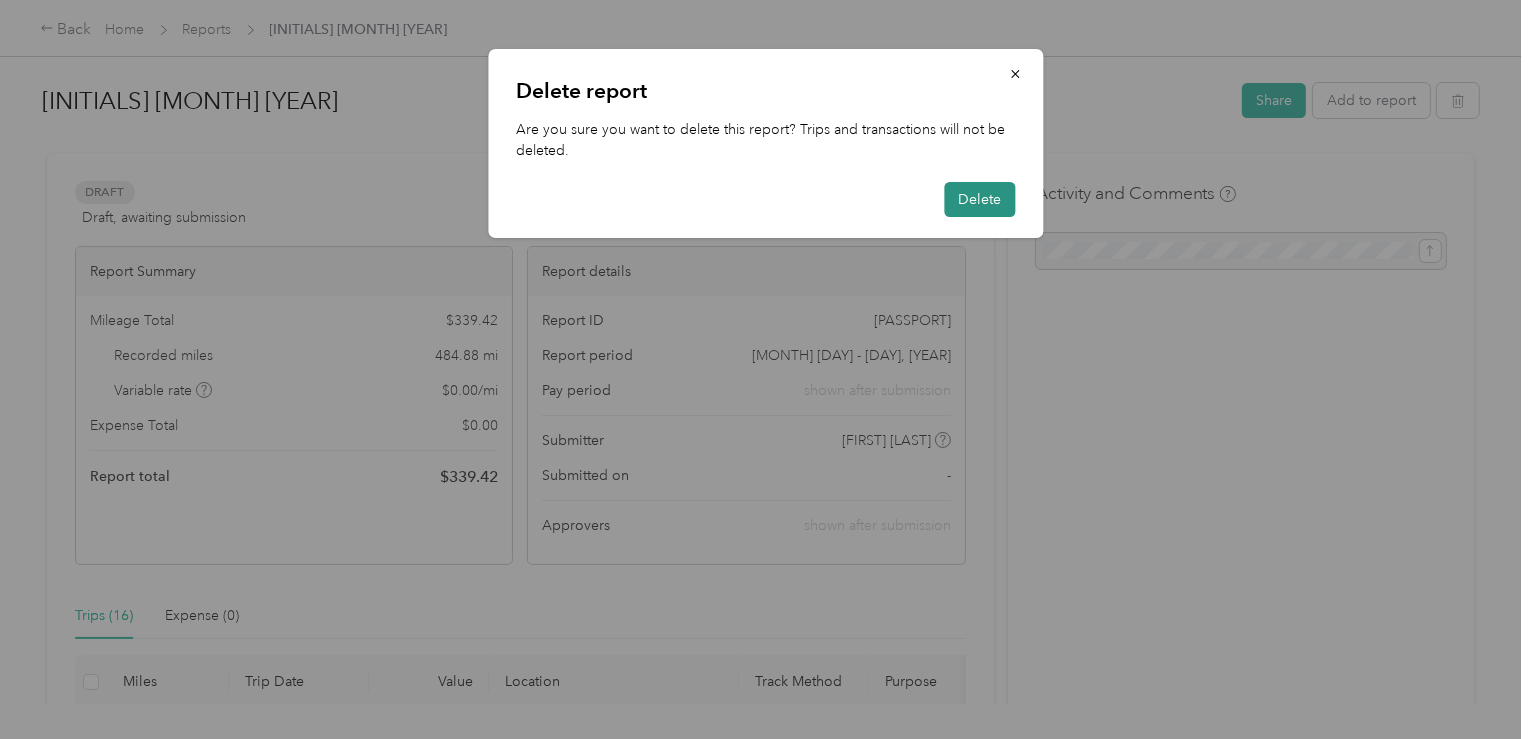 click on "Delete" at bounding box center (979, 199) 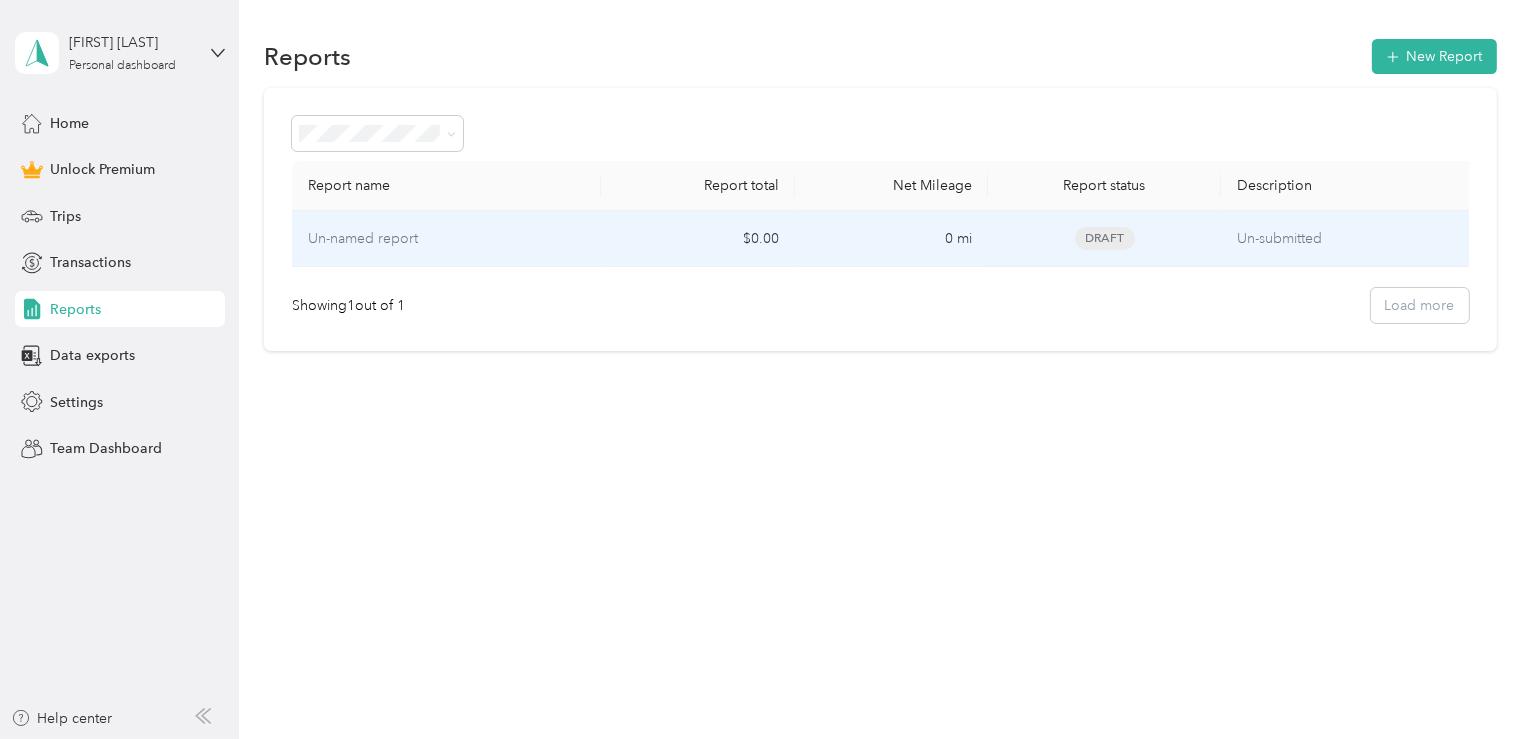 click on "Un-submitted" at bounding box center (1350, 239) 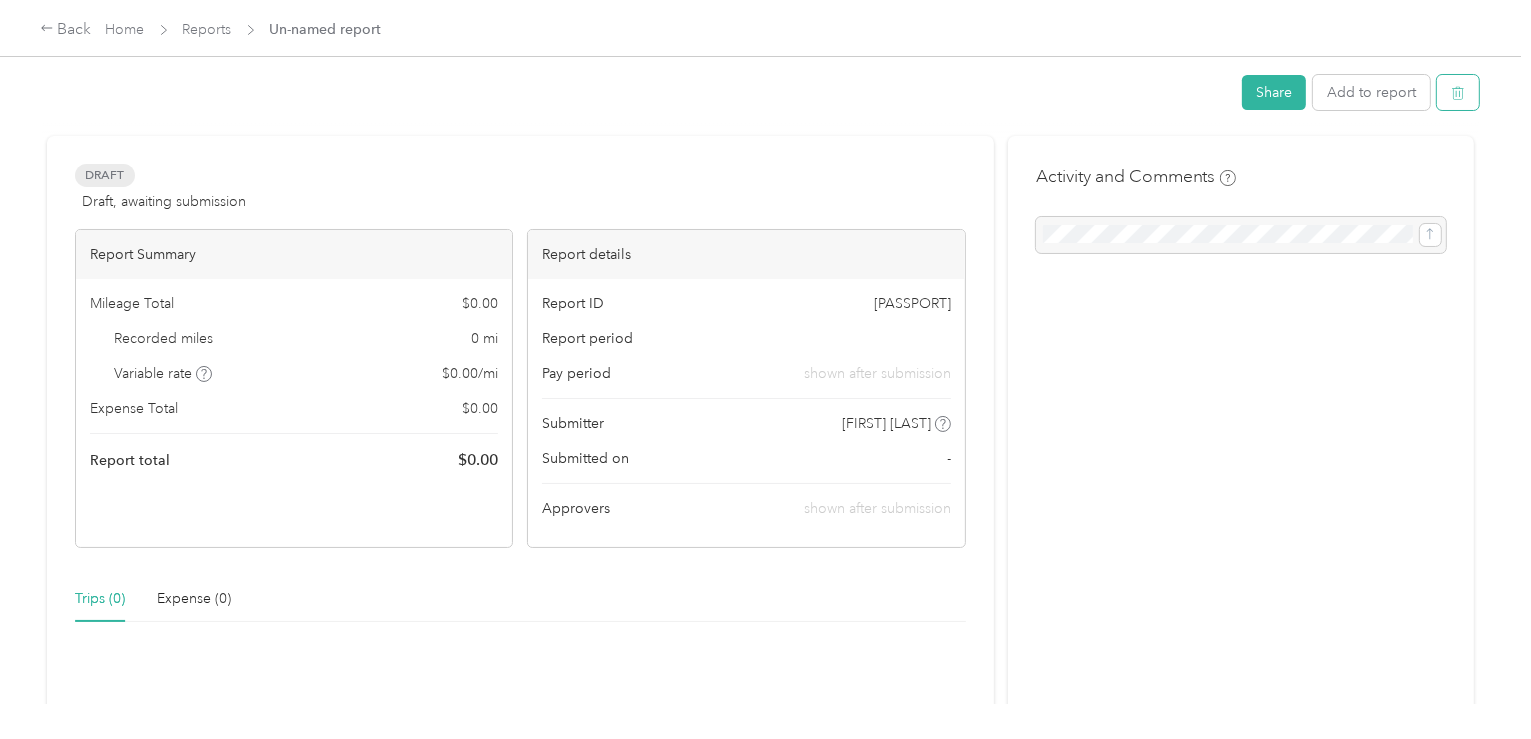 click 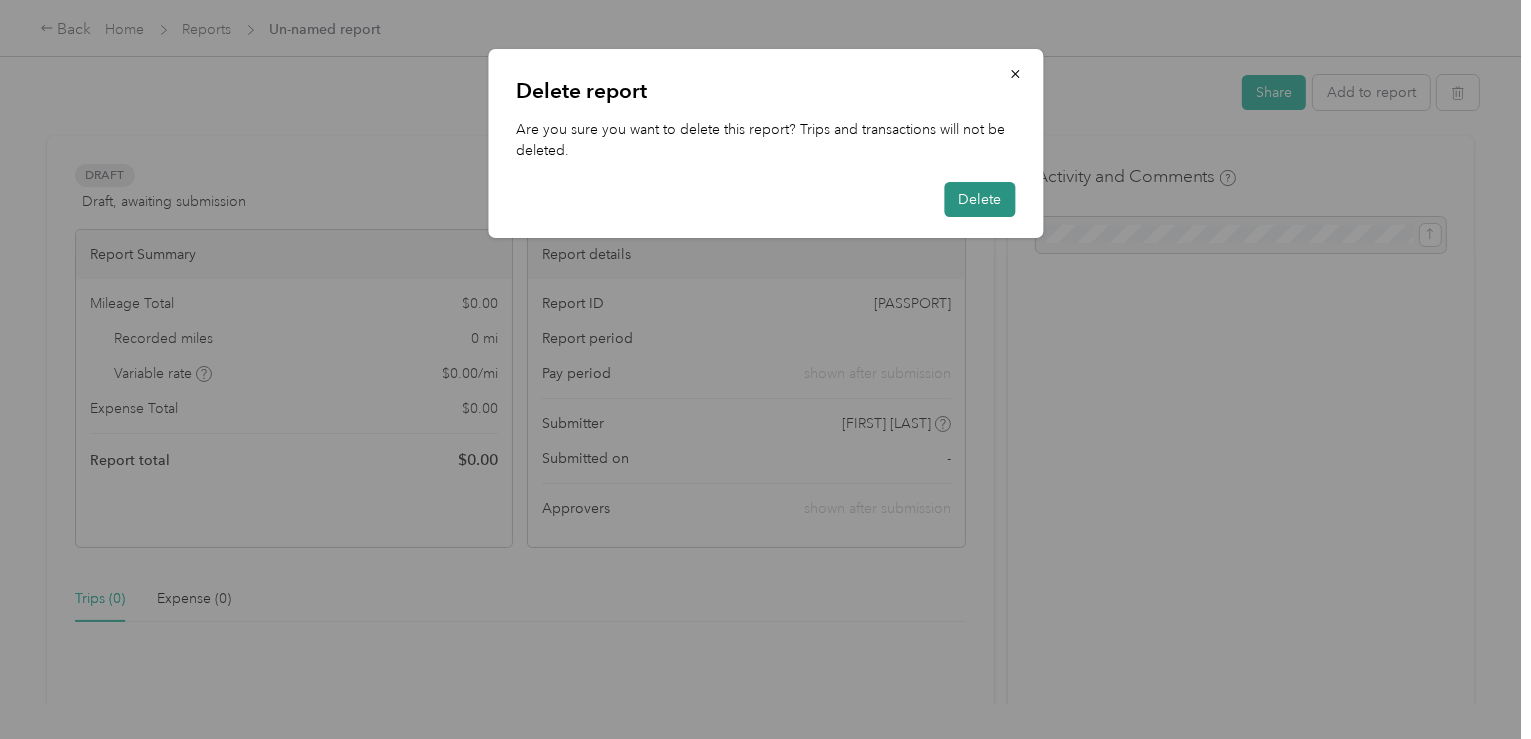 click on "Delete" at bounding box center (979, 199) 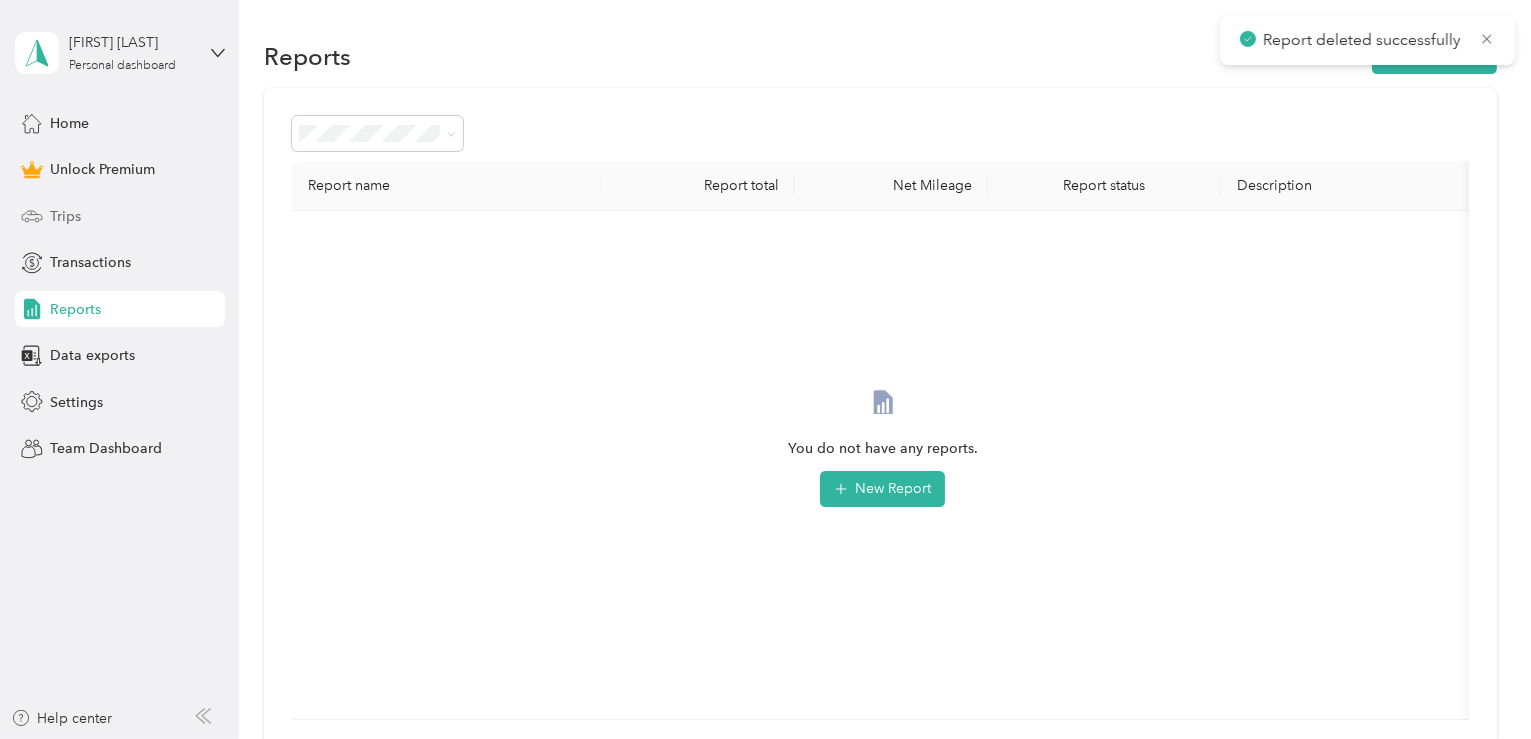 click on "Trips" at bounding box center (120, 216) 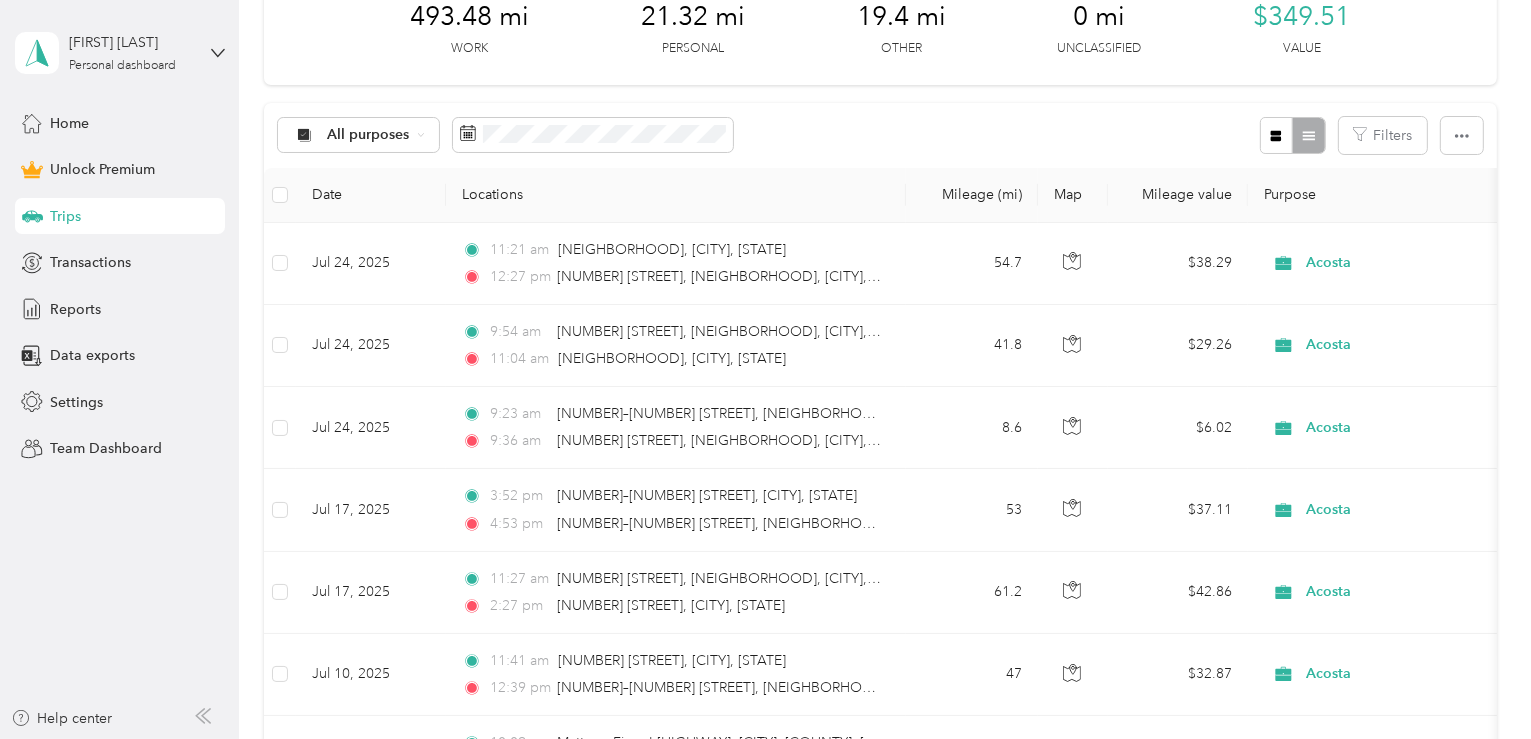 scroll, scrollTop: 700, scrollLeft: 0, axis: vertical 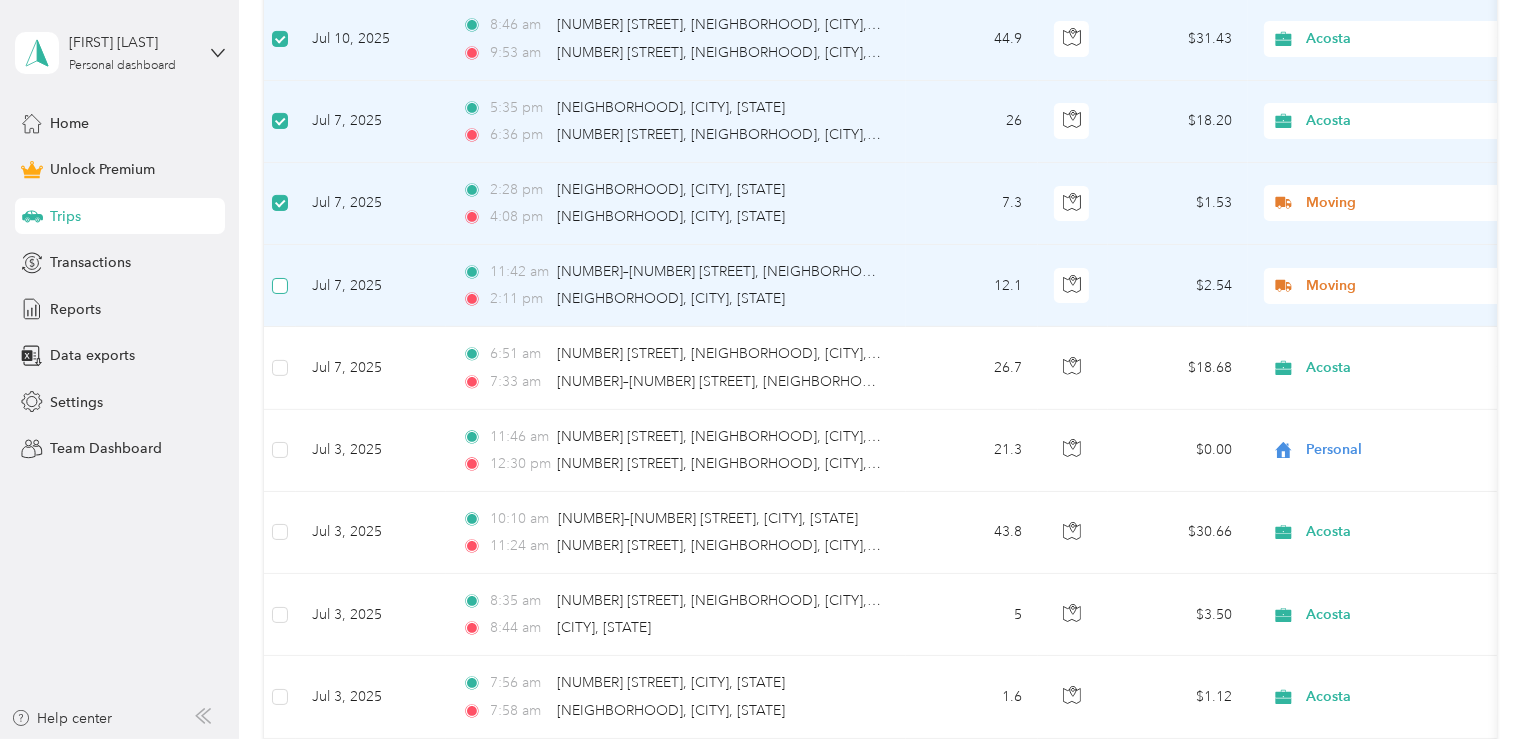 click at bounding box center (280, 286) 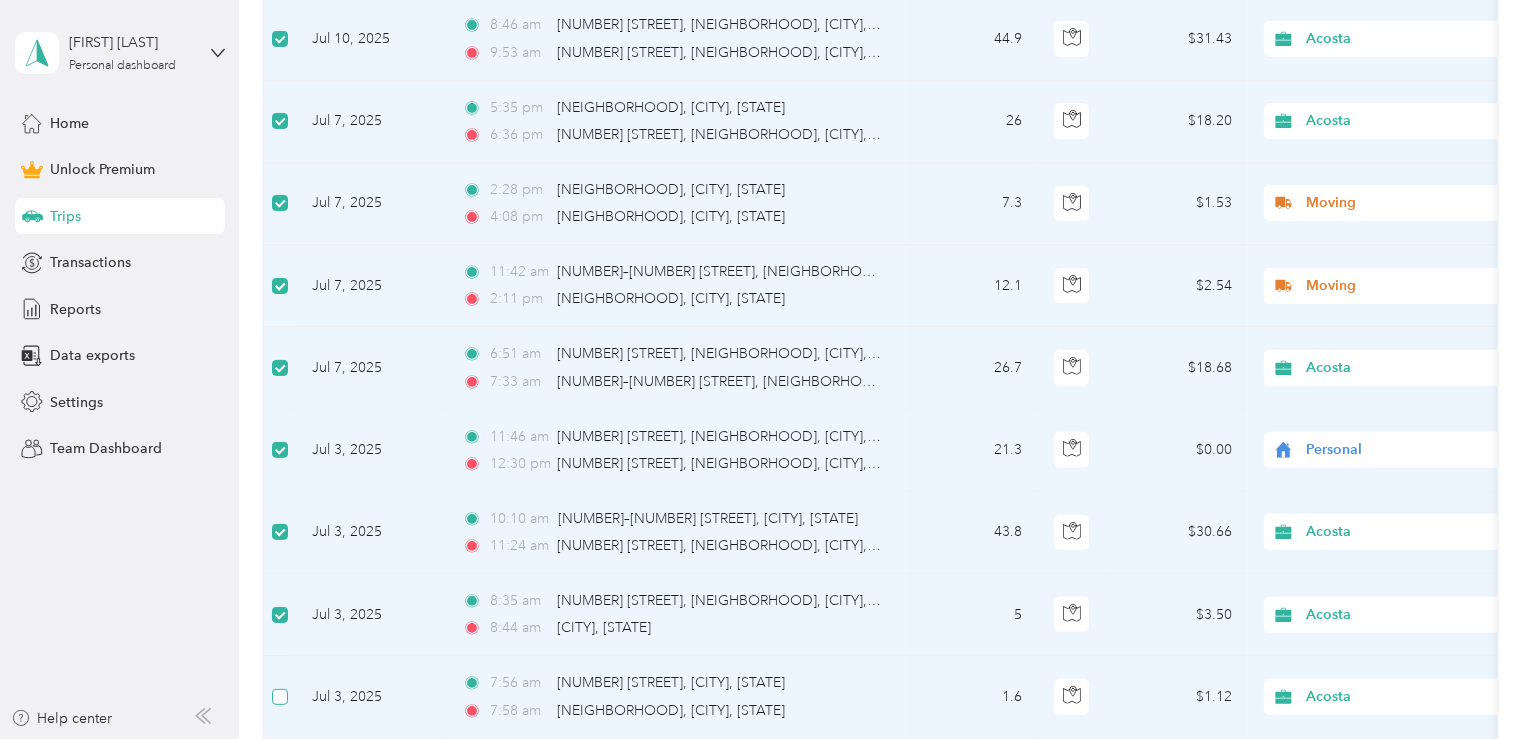 click at bounding box center (280, 697) 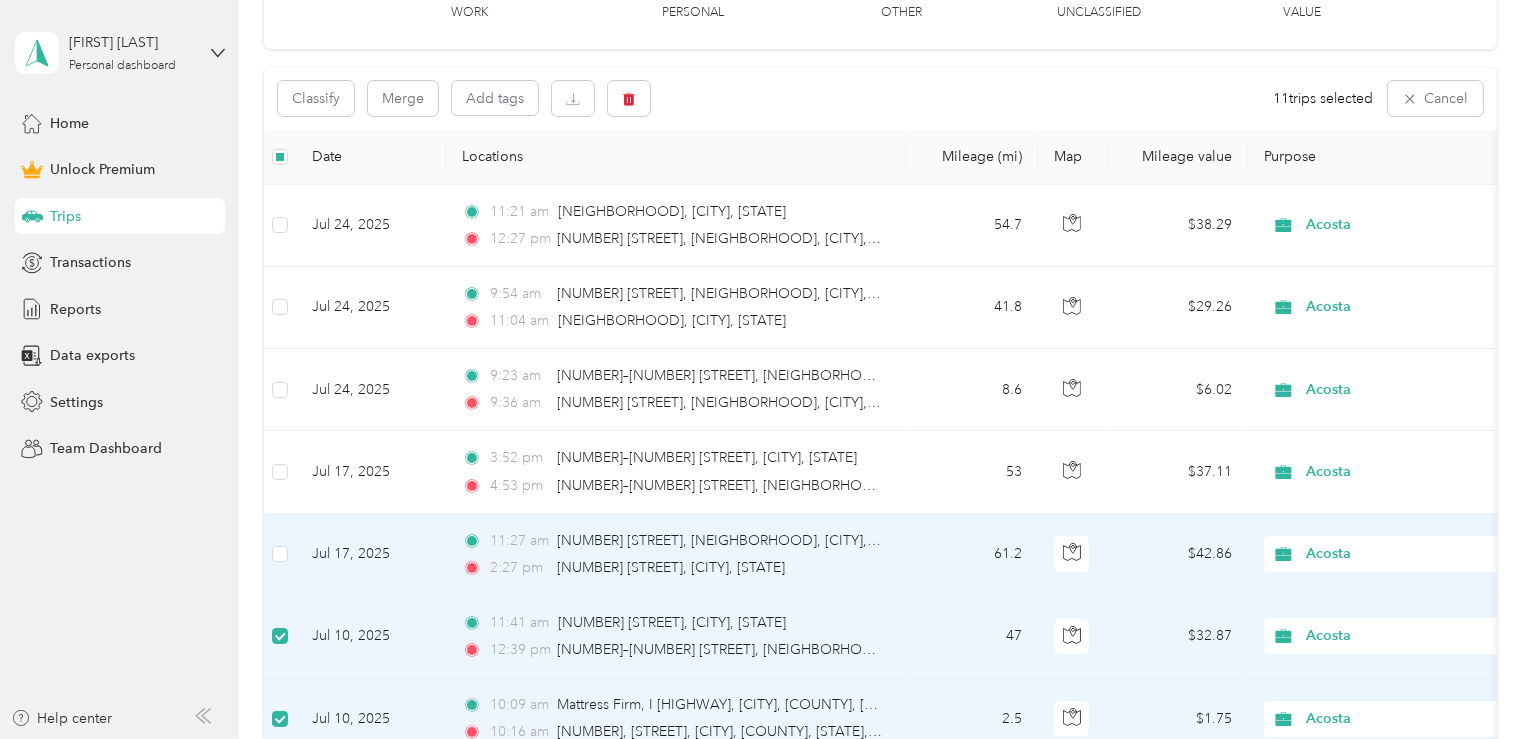 scroll, scrollTop: 500, scrollLeft: 0, axis: vertical 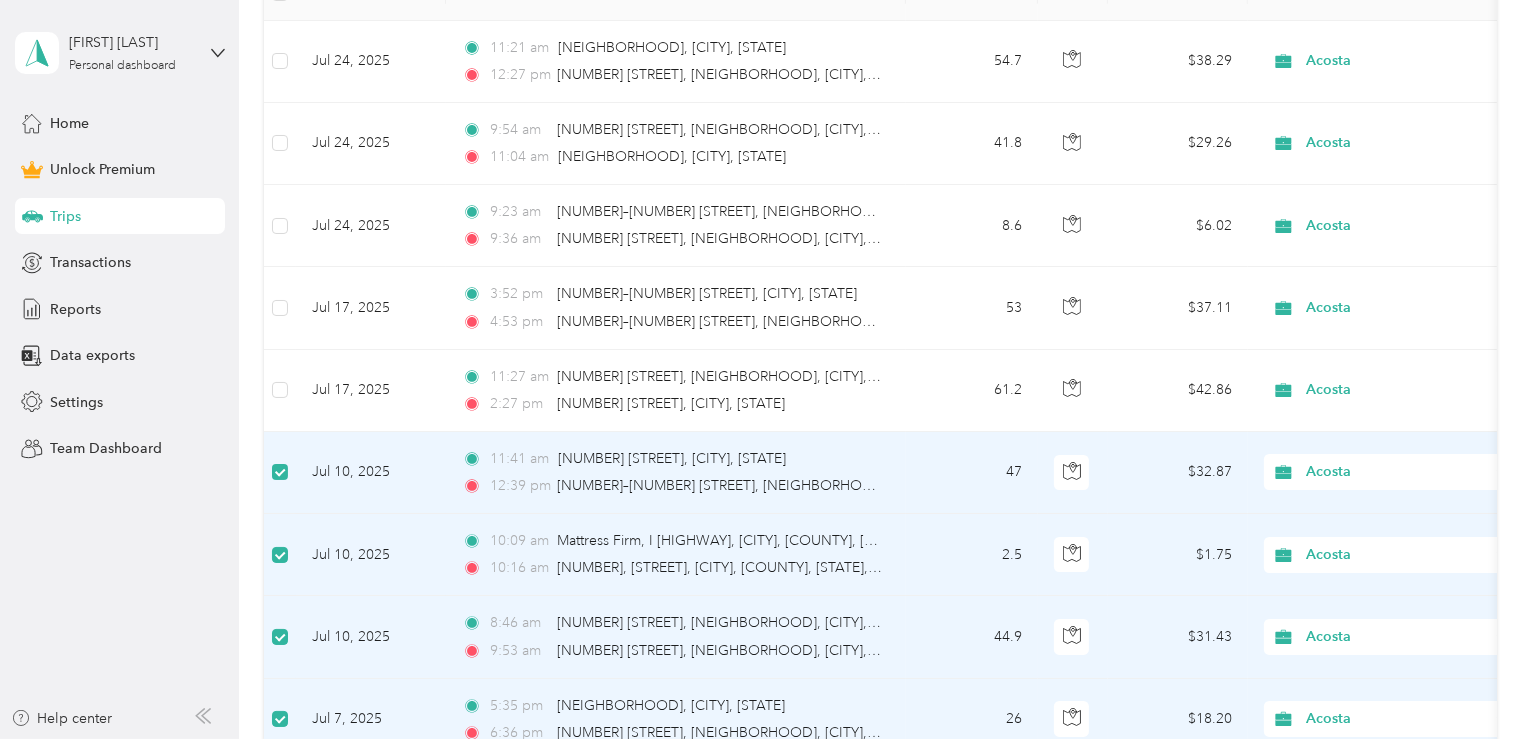 click at bounding box center (280, 472) 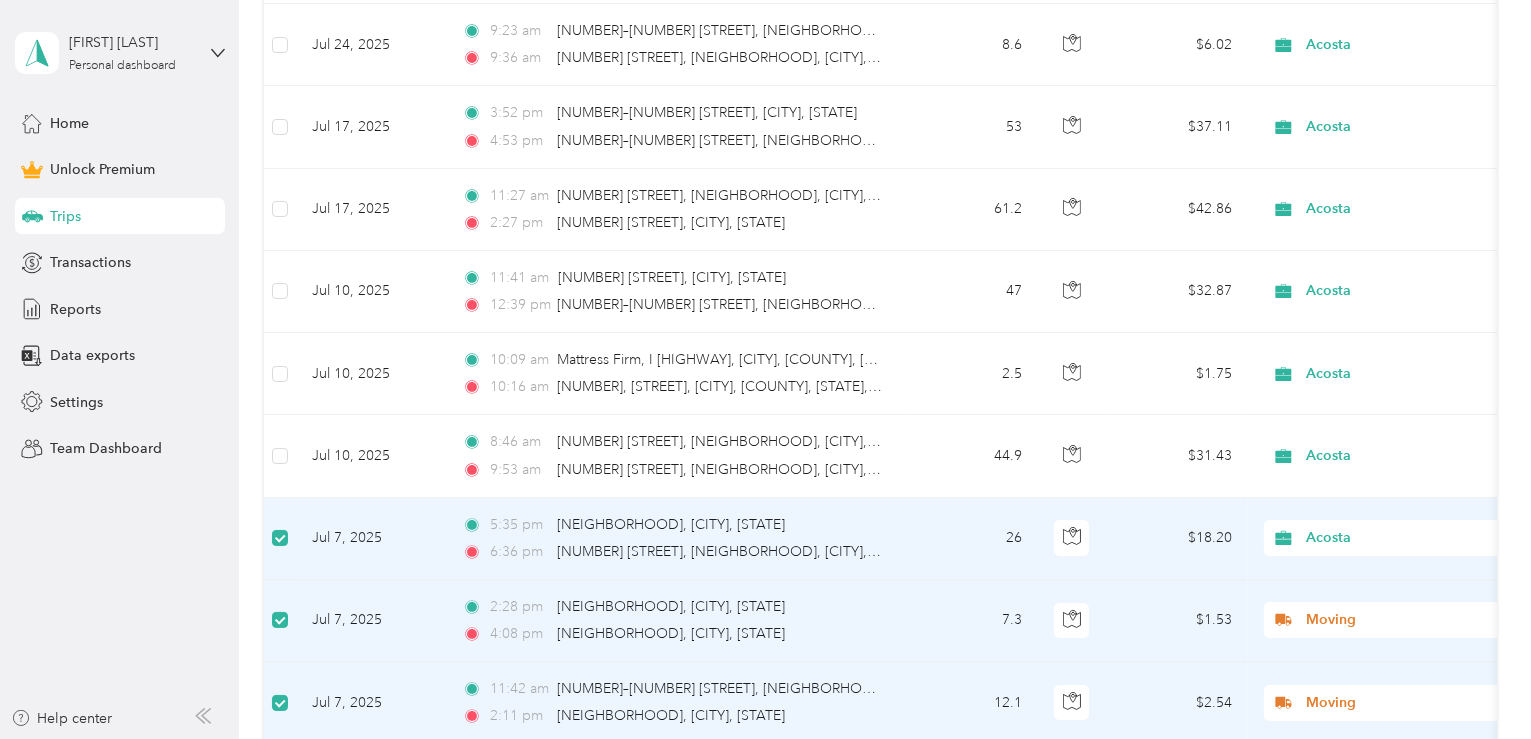 scroll, scrollTop: 700, scrollLeft: 0, axis: vertical 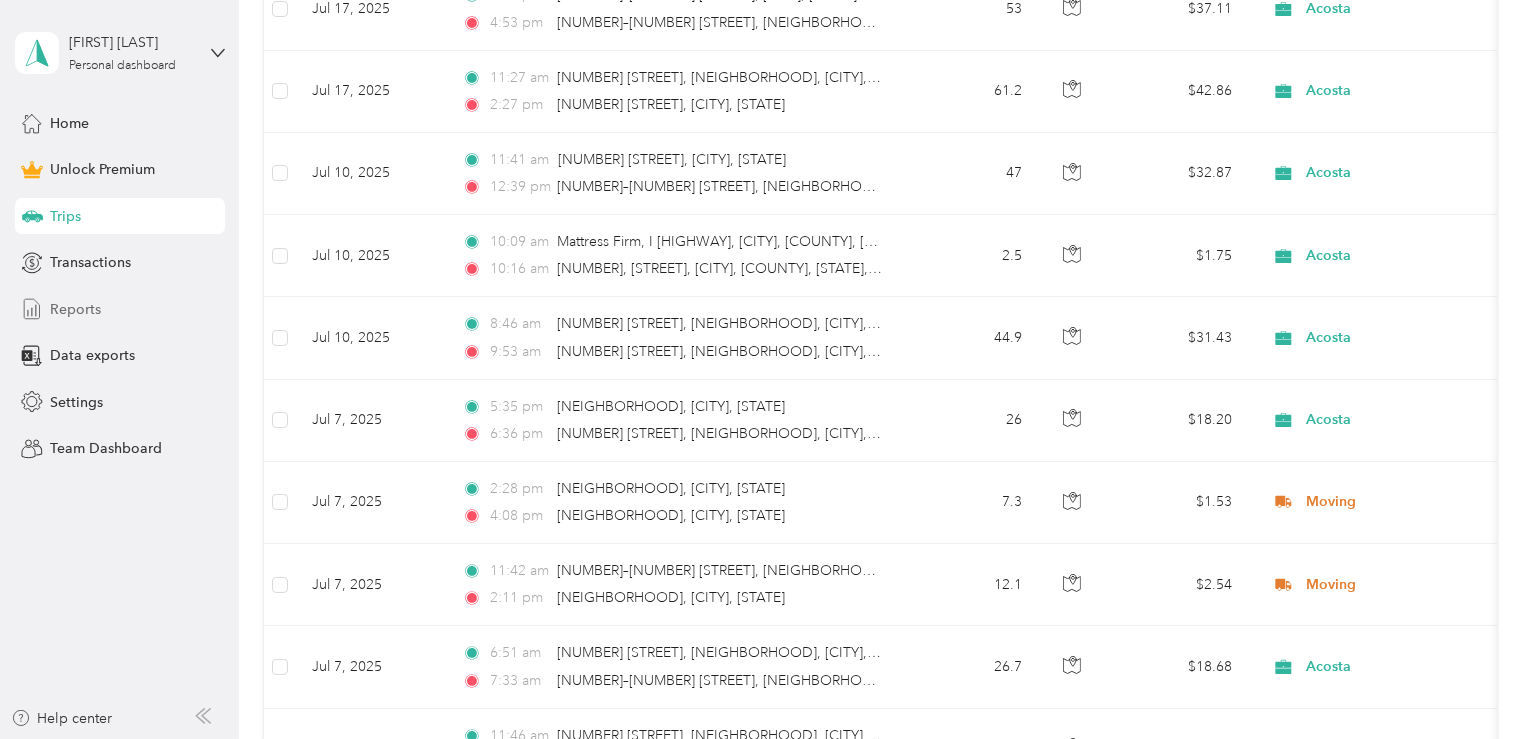 click on "Reports" at bounding box center [75, 309] 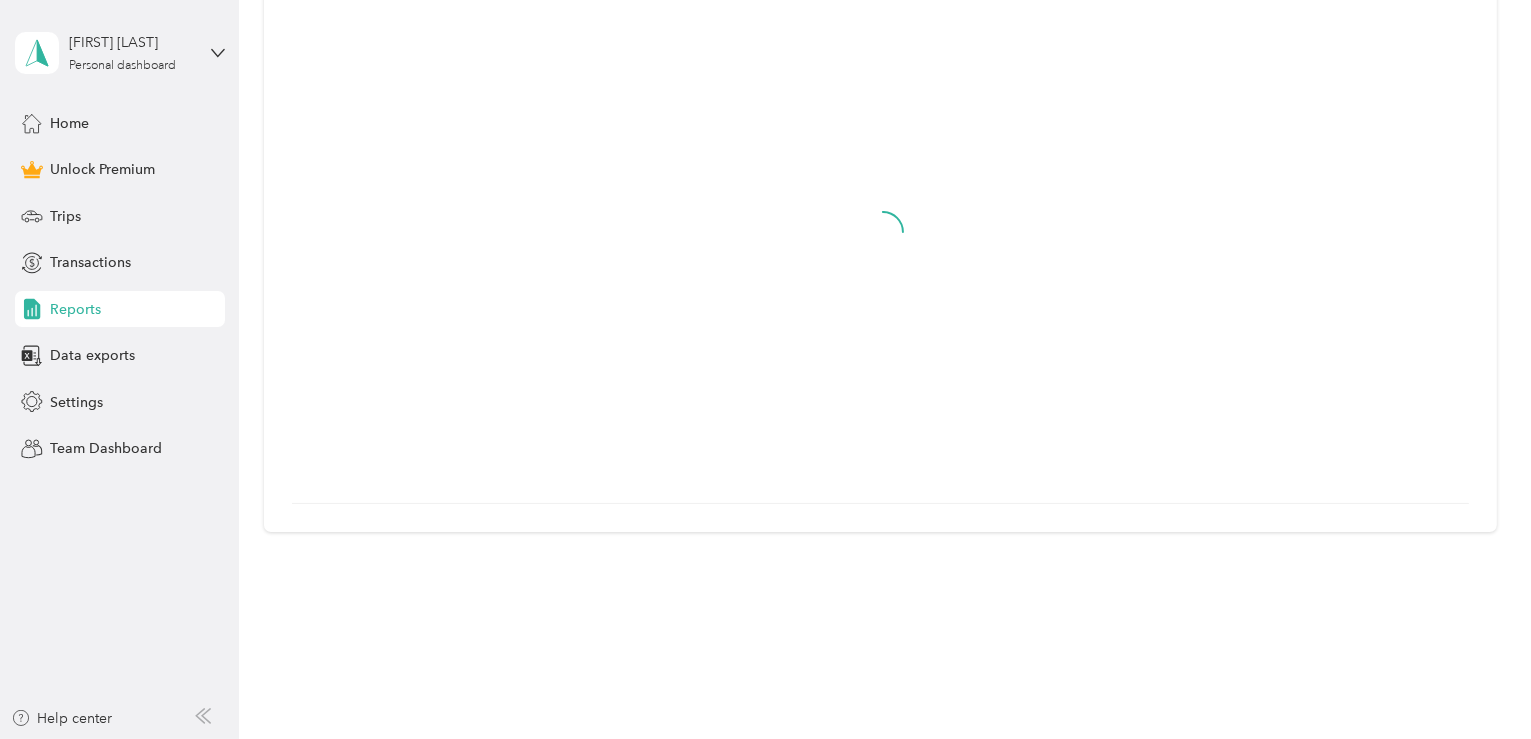 scroll, scrollTop: 219, scrollLeft: 0, axis: vertical 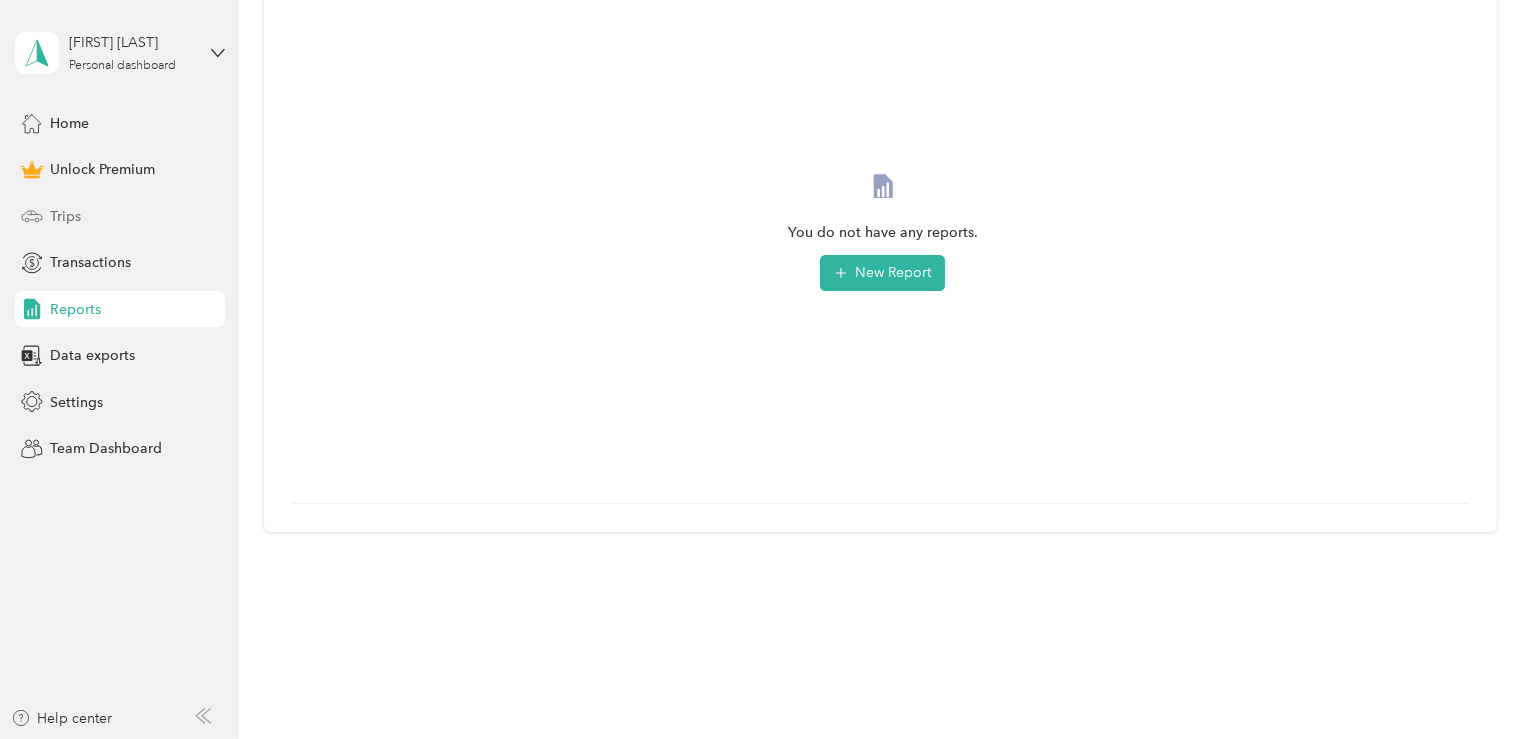 click on "Trips" at bounding box center [65, 216] 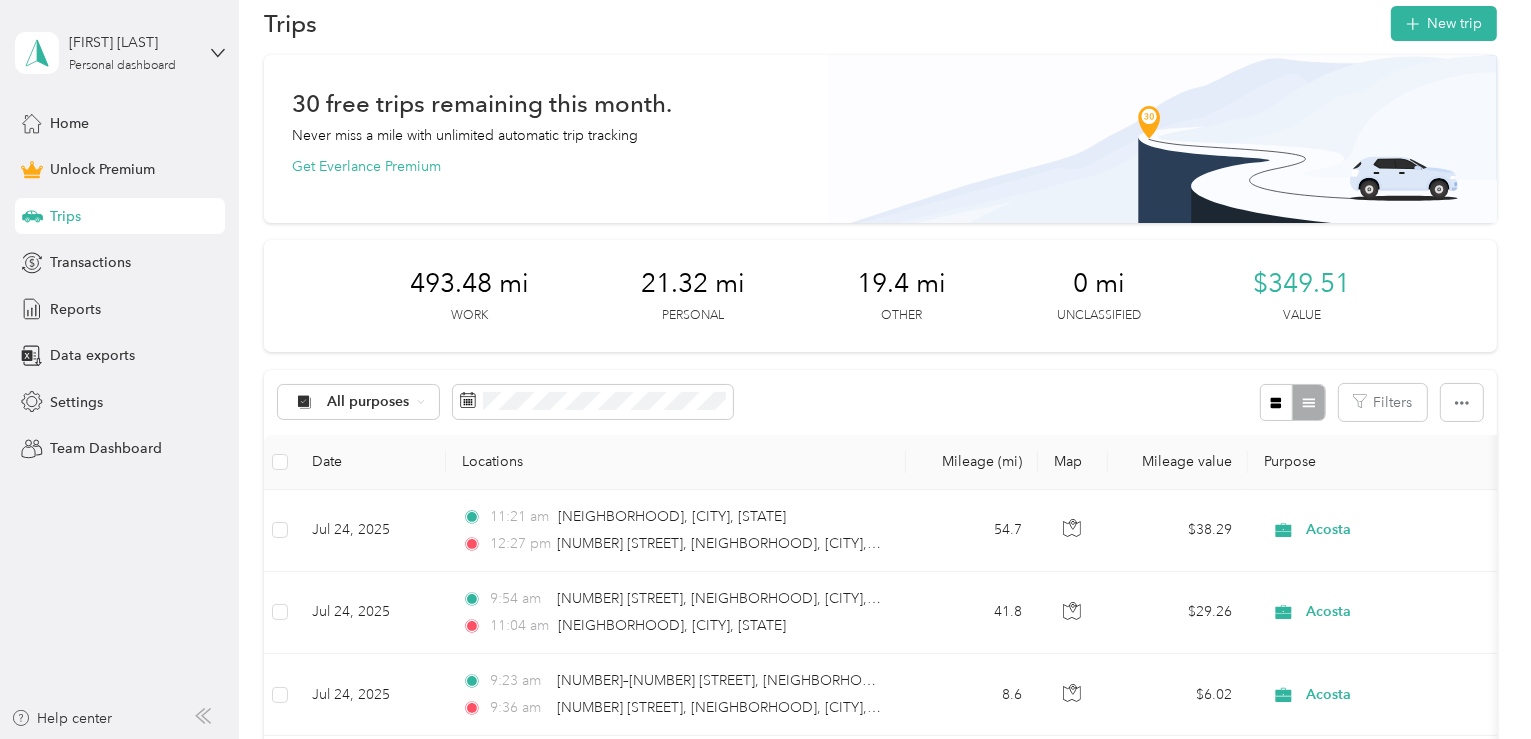 scroll, scrollTop: 0, scrollLeft: 0, axis: both 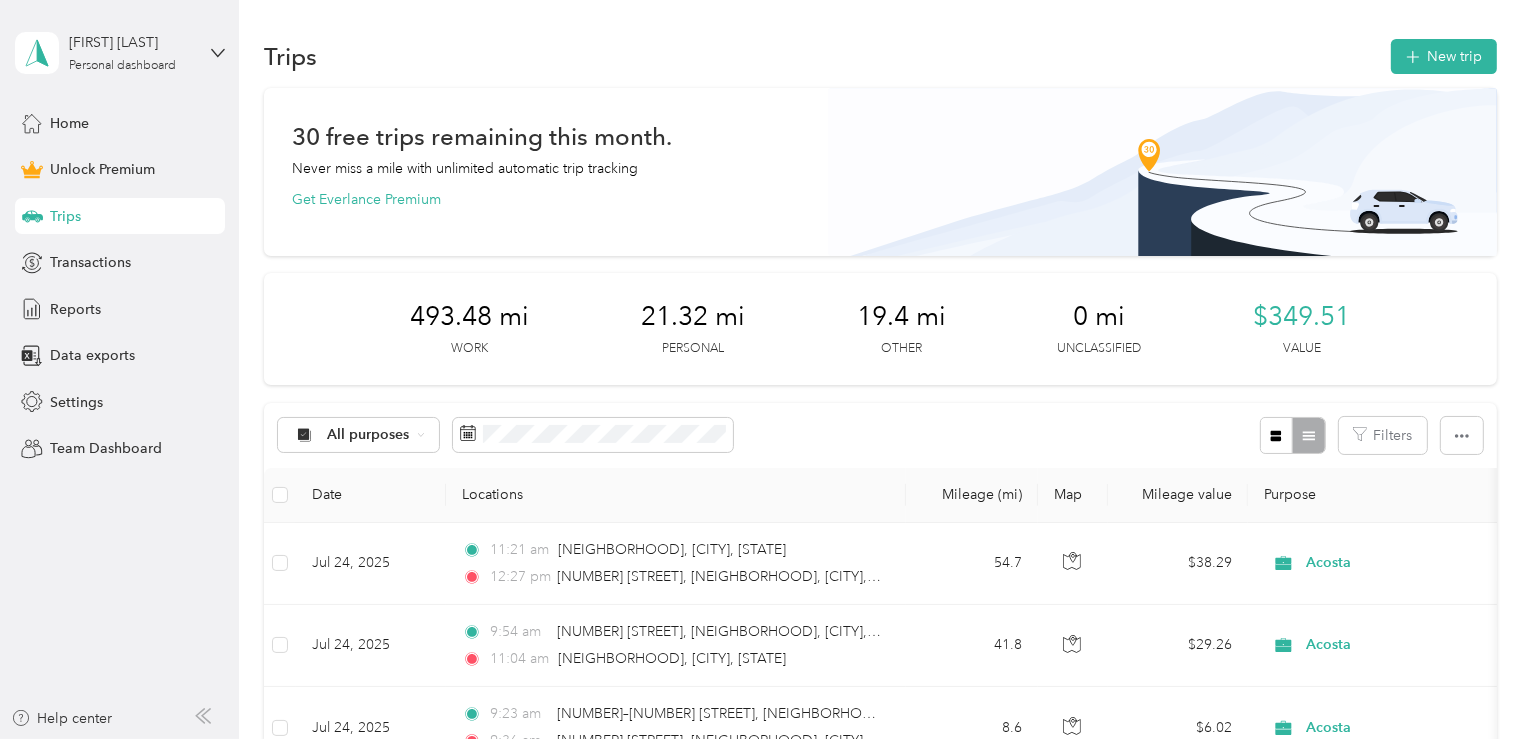 click at bounding box center (1162, 172) 